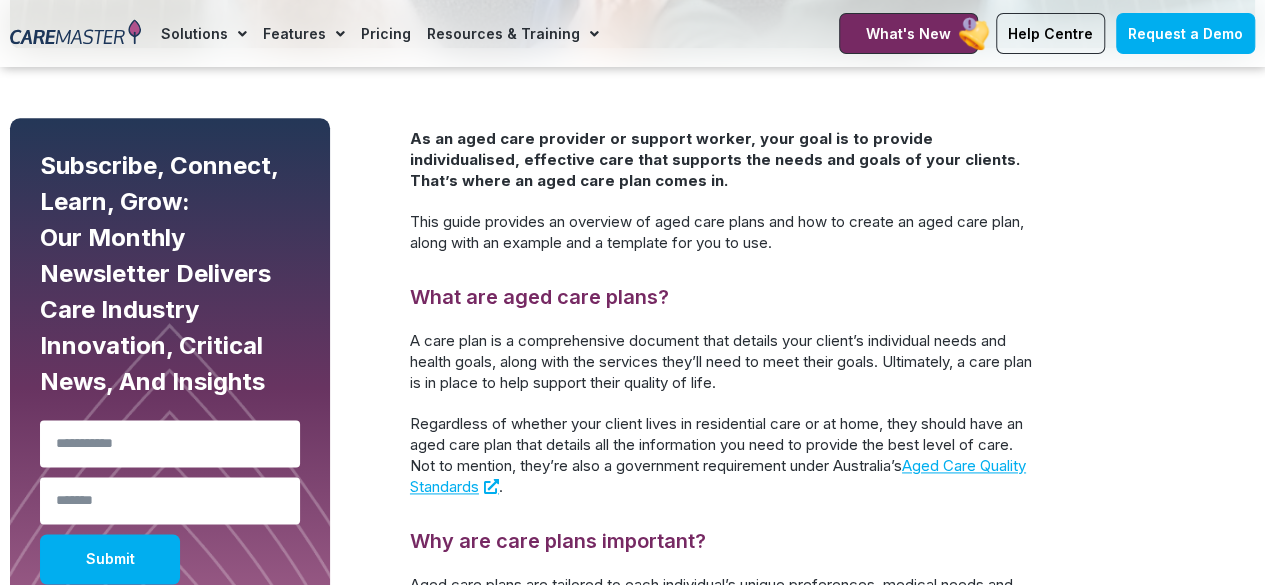 scroll, scrollTop: 0, scrollLeft: 0, axis: both 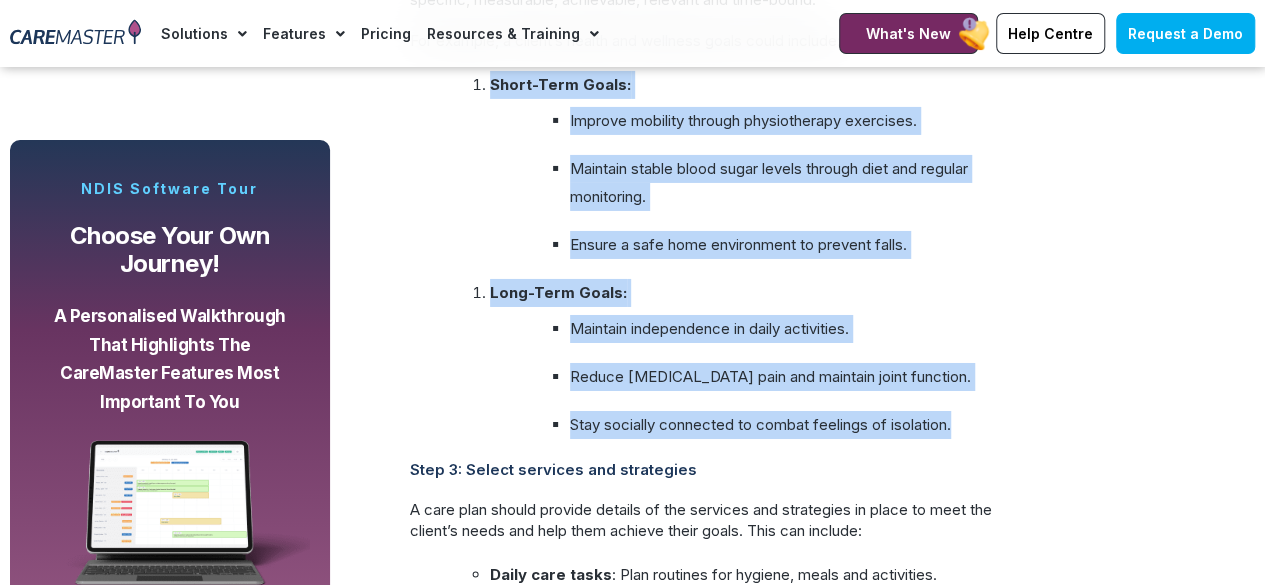 drag, startPoint x: 471, startPoint y: 121, endPoint x: 974, endPoint y: 473, distance: 613.93243 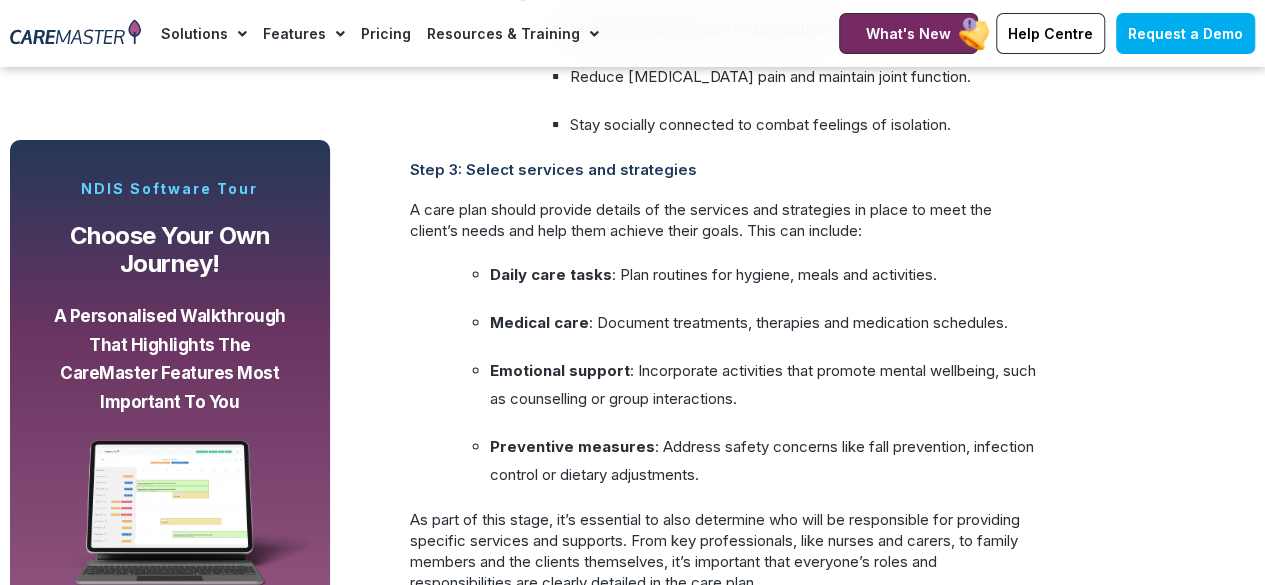 scroll, scrollTop: 3800, scrollLeft: 0, axis: vertical 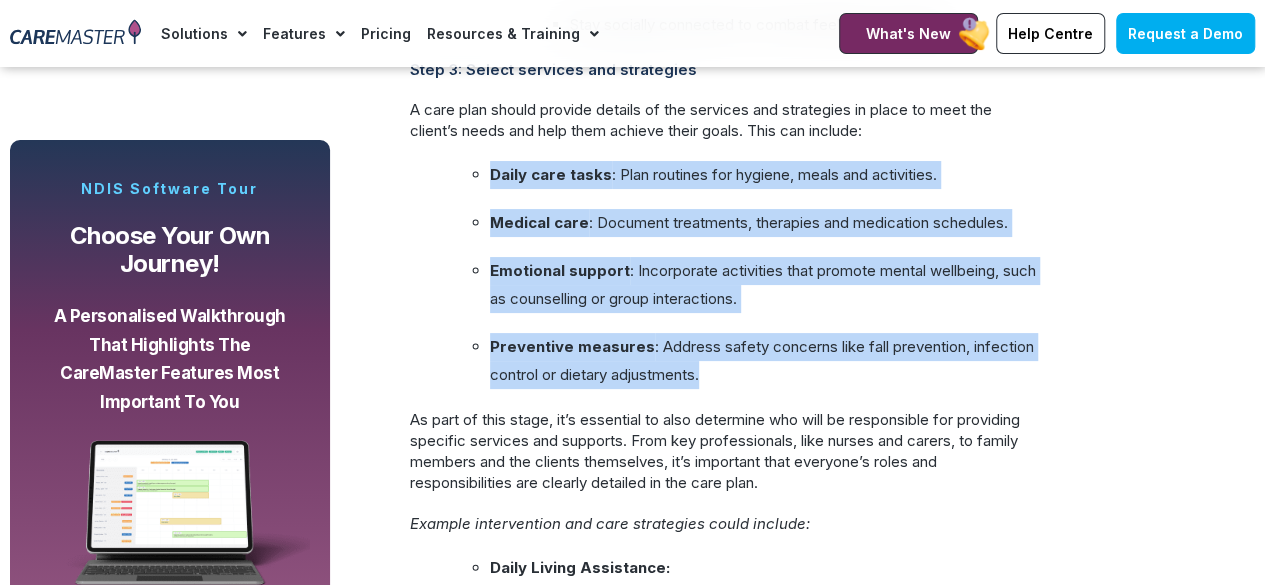 drag, startPoint x: 473, startPoint y: 216, endPoint x: 757, endPoint y: 414, distance: 346.20804 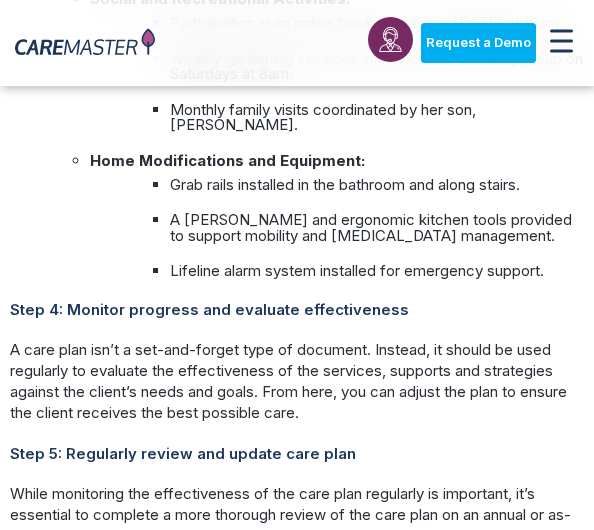 click on "A [PERSON_NAME] and ergonomic kitchen tools provided to support mobility and [MEDICAL_DATA] management." at bounding box center [377, 227] 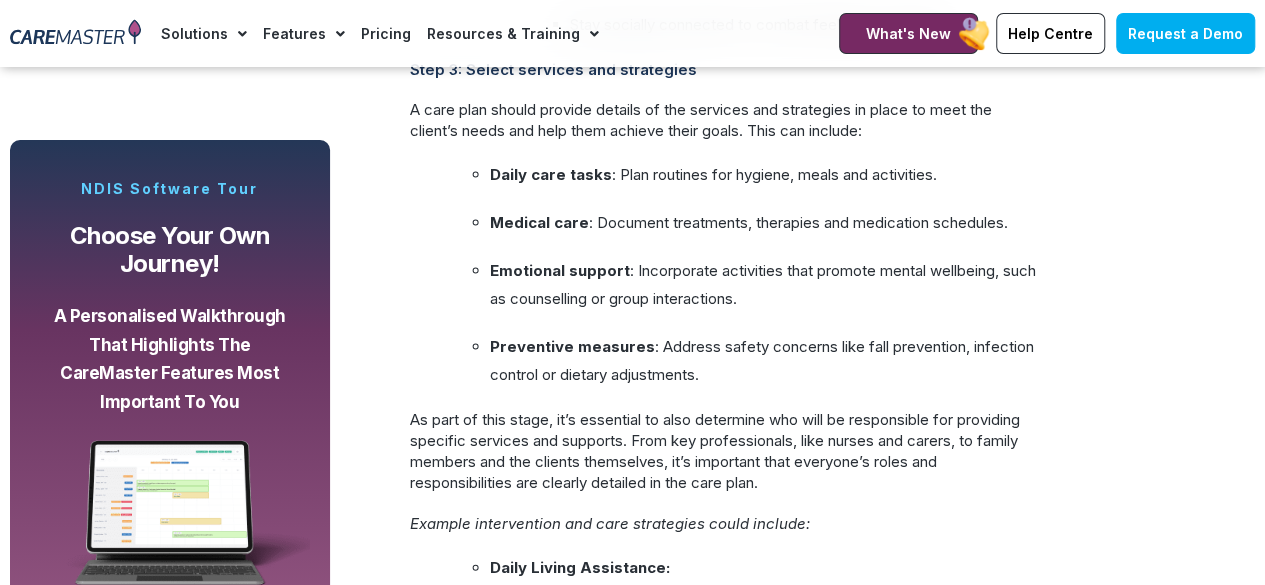click on "Emotional support : Incorporate activities that promote mental wellbeing, such as counselling or group interactions." at bounding box center [765, 285] 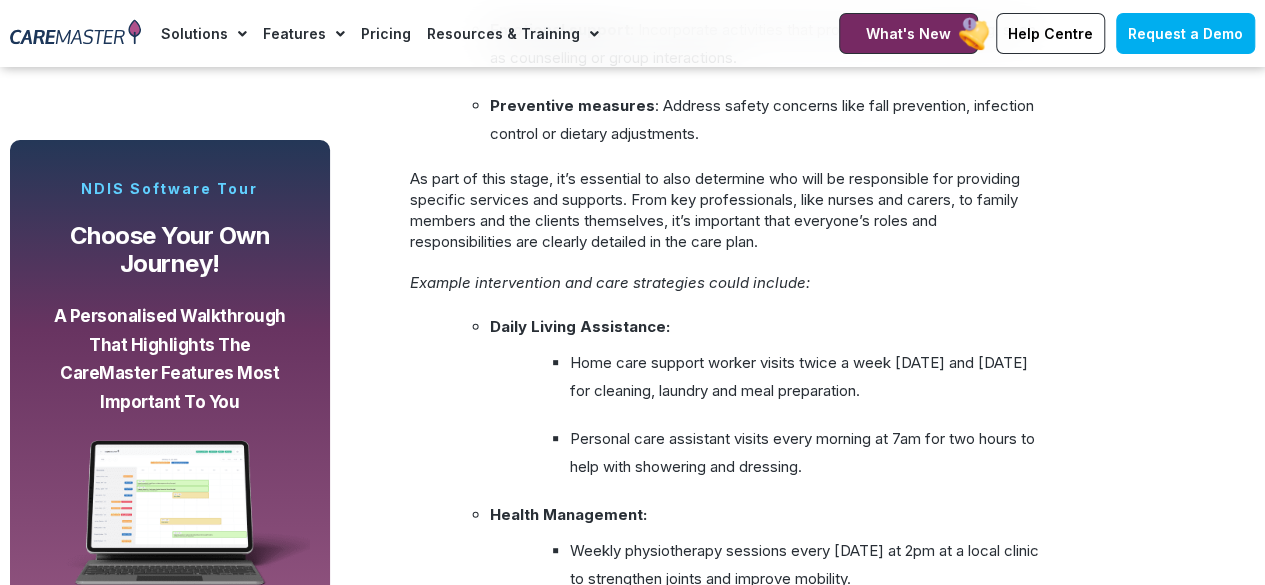 scroll, scrollTop: 4200, scrollLeft: 0, axis: vertical 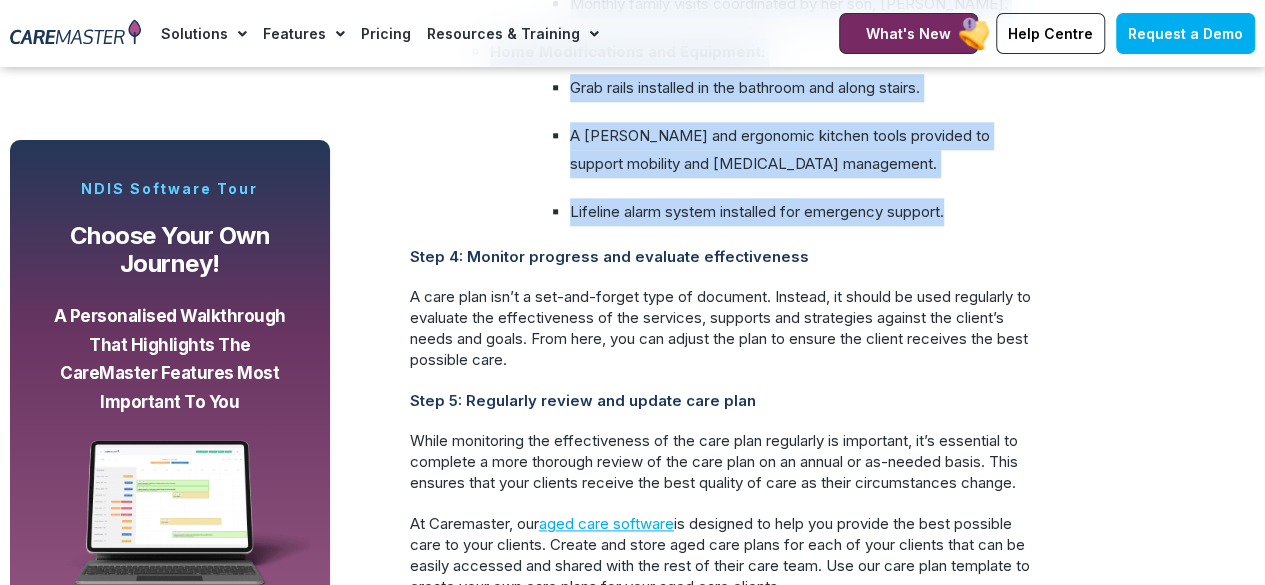 drag, startPoint x: 490, startPoint y: 210, endPoint x: 974, endPoint y: 239, distance: 484.868 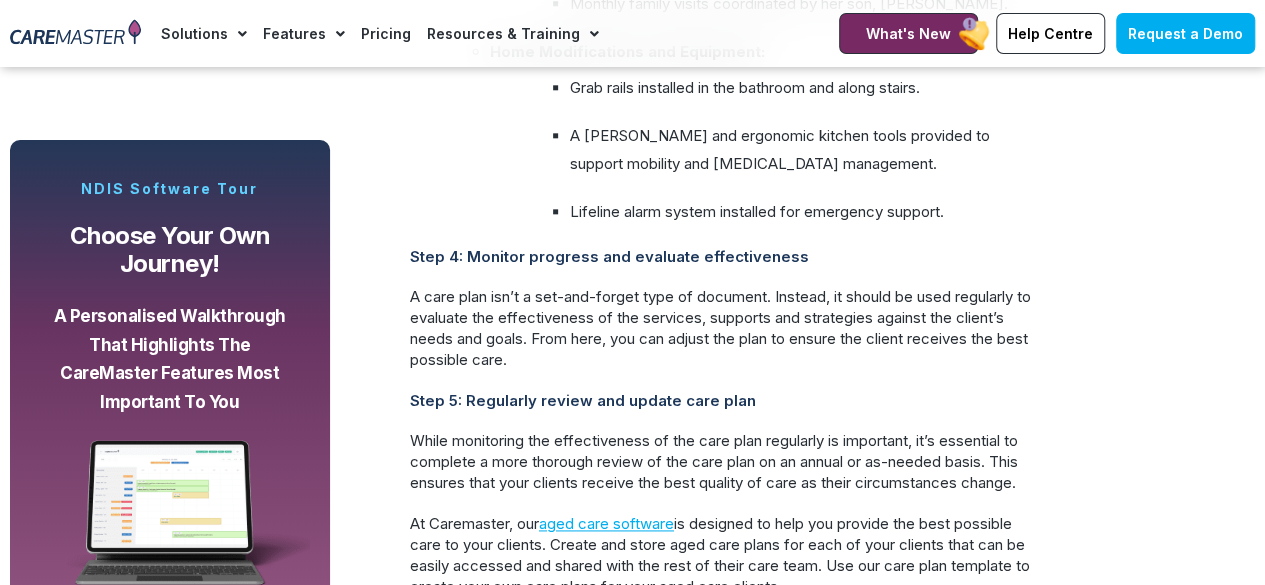 drag, startPoint x: 890, startPoint y: 457, endPoint x: 847, endPoint y: 457, distance: 43 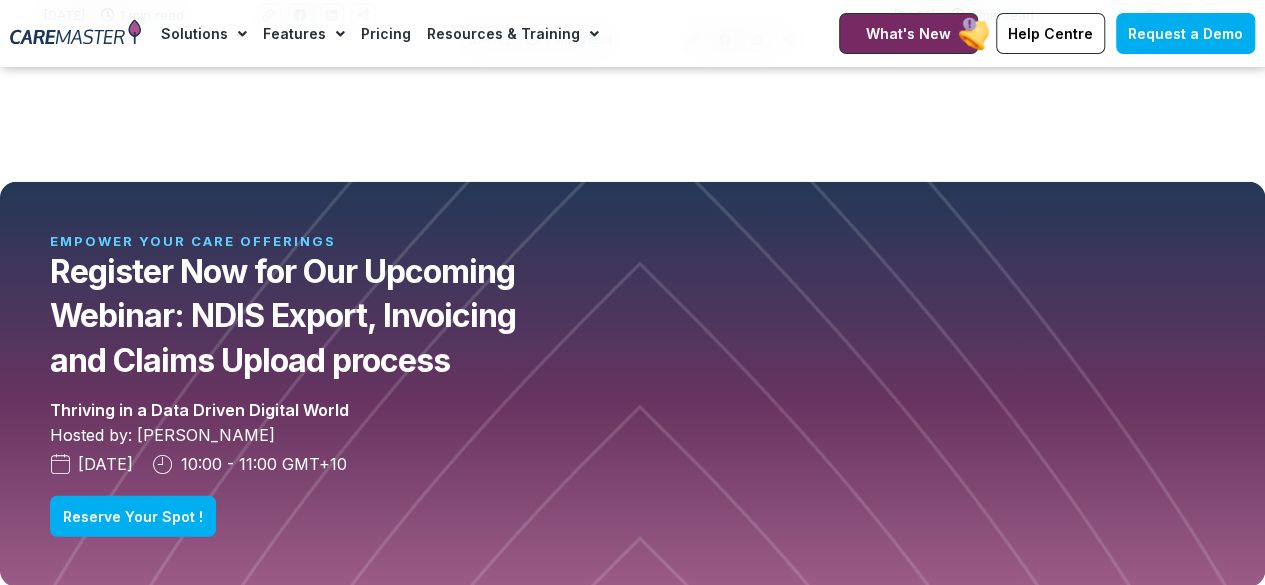 scroll, scrollTop: 6400, scrollLeft: 0, axis: vertical 